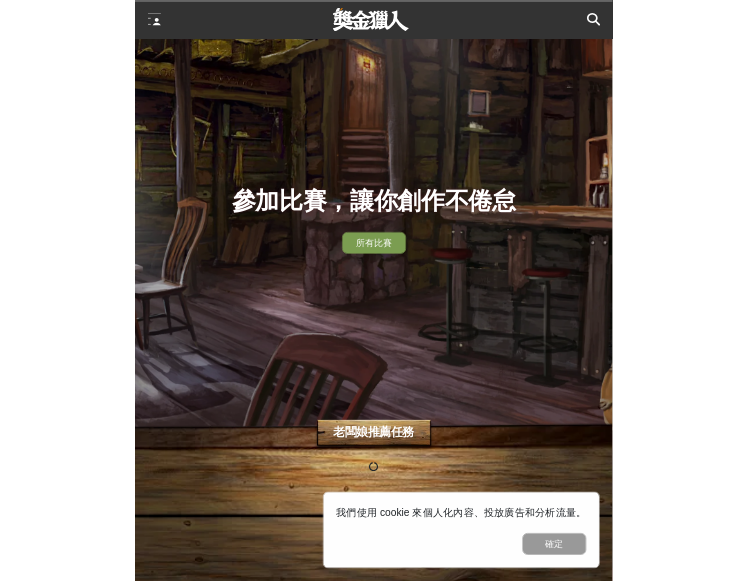 scroll, scrollTop: 0, scrollLeft: 0, axis: both 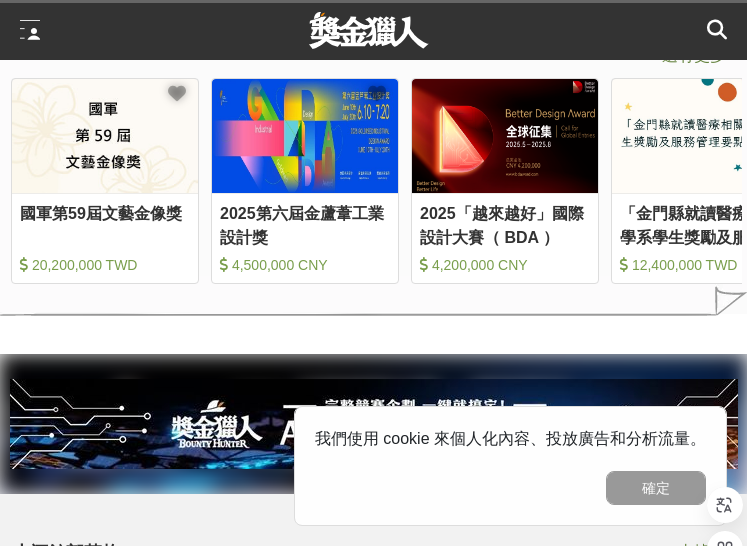drag, startPoint x: 280, startPoint y: 305, endPoint x: 233, endPoint y: 300, distance: 47.26521 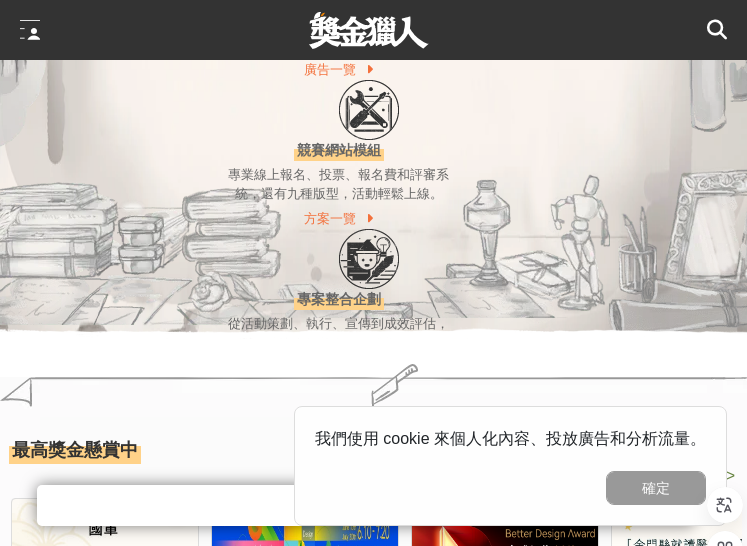 drag, startPoint x: 252, startPoint y: 291, endPoint x: 297, endPoint y: 294, distance: 45.099888 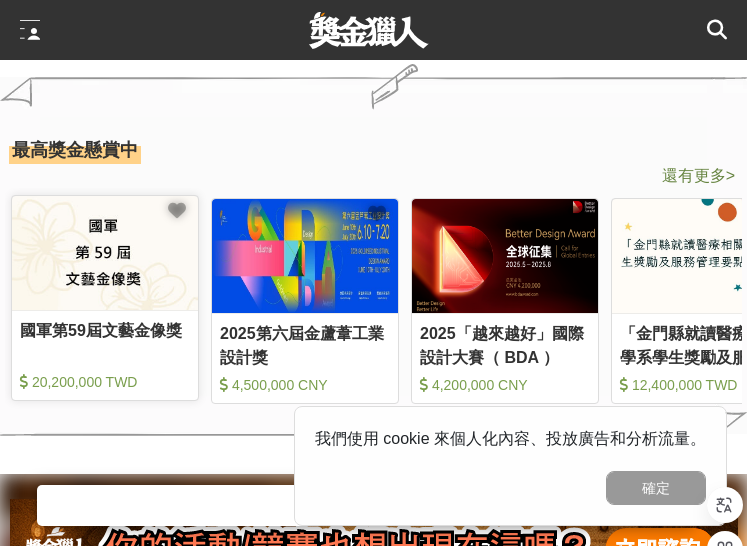 scroll, scrollTop: 0, scrollLeft: 400, axis: horizontal 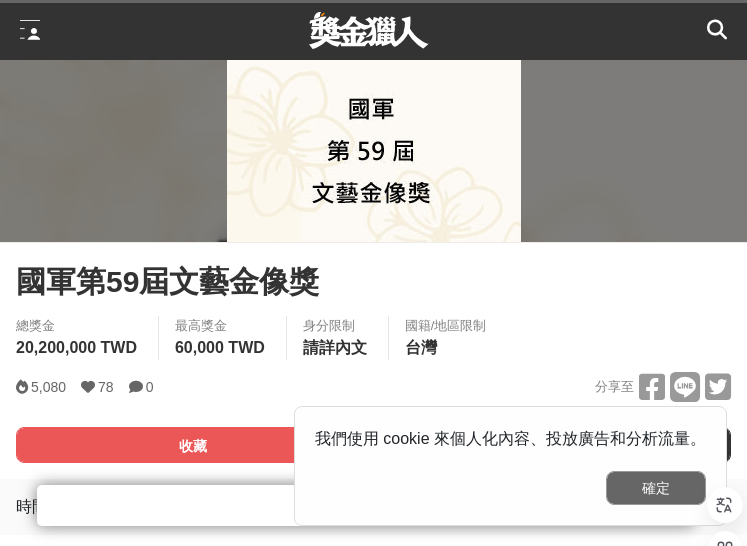 click on "確定" at bounding box center [656, 488] 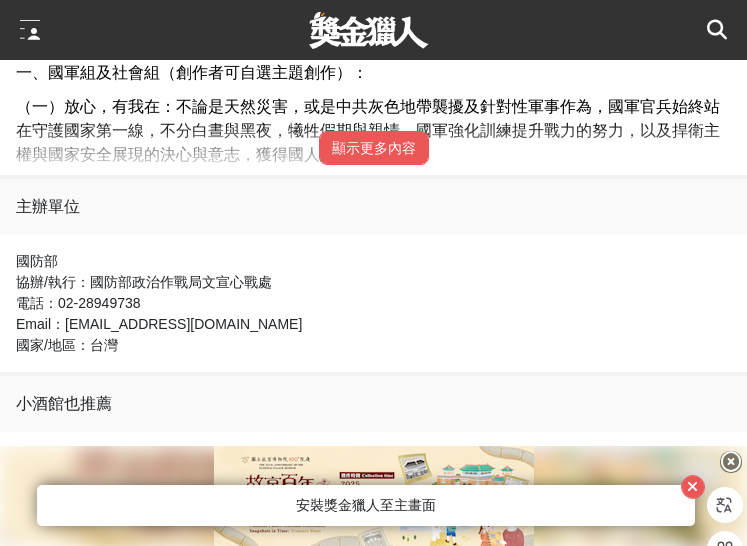 scroll, scrollTop: 900, scrollLeft: 0, axis: vertical 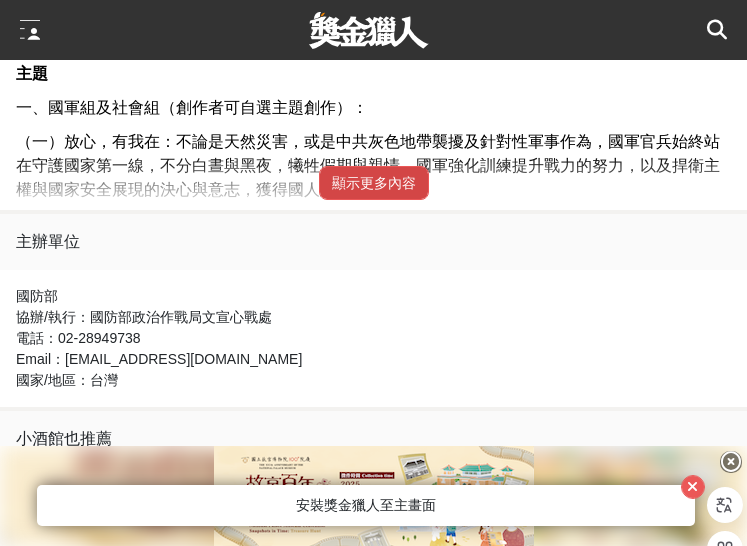 click on "顯示更多內容" at bounding box center [374, 183] 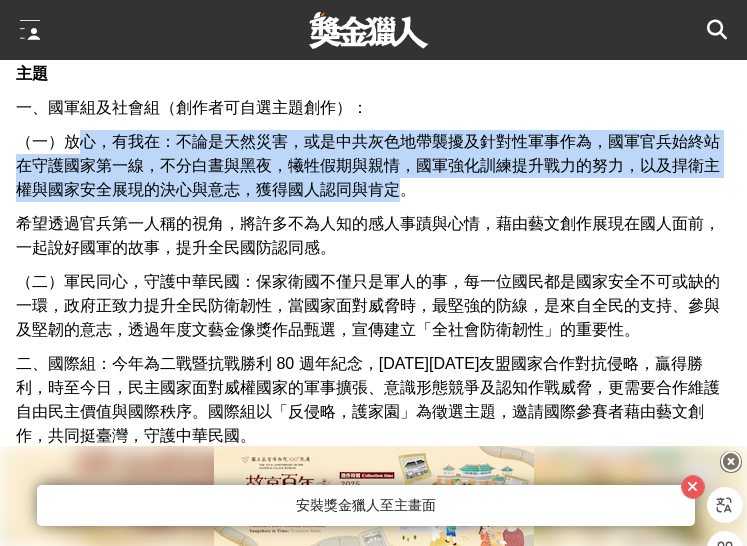 drag, startPoint x: 399, startPoint y: 192, endPoint x: 79, endPoint y: 155, distance: 322.13196 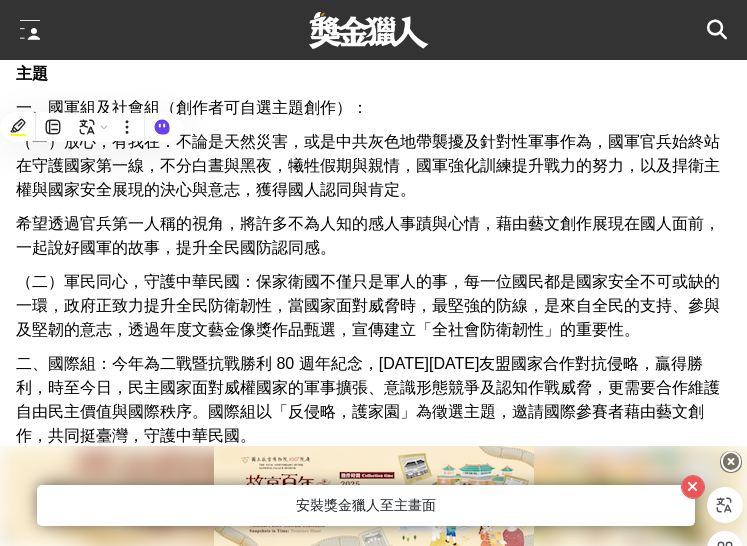 click on "主題 一、國軍組及社會組（創作者可自選主題創作）： （一）放心，有我在：不論是天然災害，或是中共灰色地帶襲擾及針對性軍事作為，國軍官兵始終站在守護國家第一線，不分白晝與黑夜，犧牲假期與親情，國軍強化訓練提升戰力的努力，以及捍衛主權與國家安全展現的決心與意志，獲得國人認同與肯定。 希望透過官兵第一人稱的視角，將許多不為人知的感人事蹟與心情，藉由藝文創作展現在國人面前，一起說好國軍的故事，提升全民國防認同感。 （二）軍民同心，守護中華民國：保家衛國不僅只是軍人的事，每一位國民都是國家安全不可或缺的一環，政府正致力提升全民防衛韌性，當國家面對威脅時，最堅強的防線，是來自全民的支持、參與及堅韌的意志，透過年度文藝金像獎作品甄選，宣傳建立「全社會防衛韌性」的重要性。   資格 一、國軍組：" at bounding box center [373, 1459] 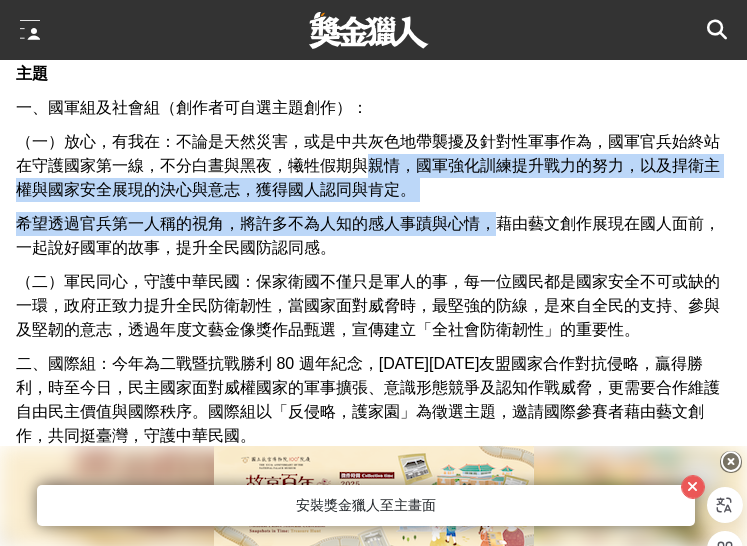 drag, startPoint x: 434, startPoint y: 186, endPoint x: 275, endPoint y: 153, distance: 162.38843 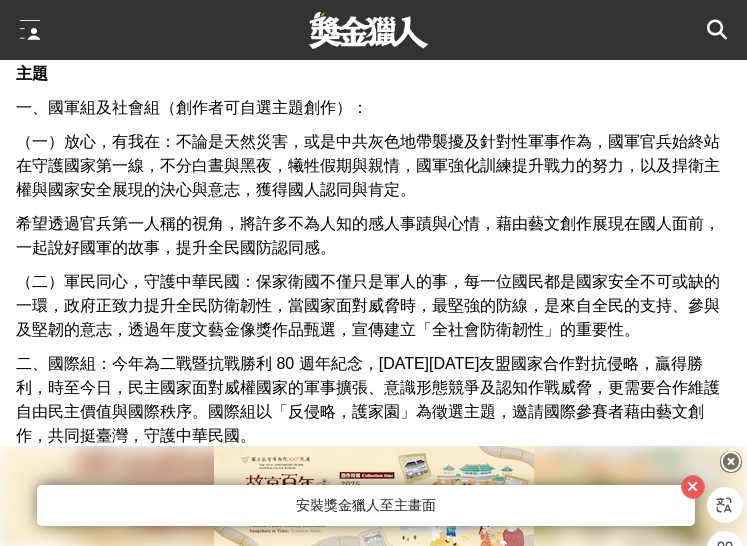 click on "（一）放心，有我在：不論是天然災害，或是中共灰色地帶襲擾及針對性軍事作為，國軍官兵始終站在守護國家第一線，不分白晝與黑夜，犧牲假期與親情，國軍強化訓練提升戰力的努力，以及捍衛主權與國家安全展現的決心與意志，獲得國人認同與肯定。" at bounding box center (368, 165) 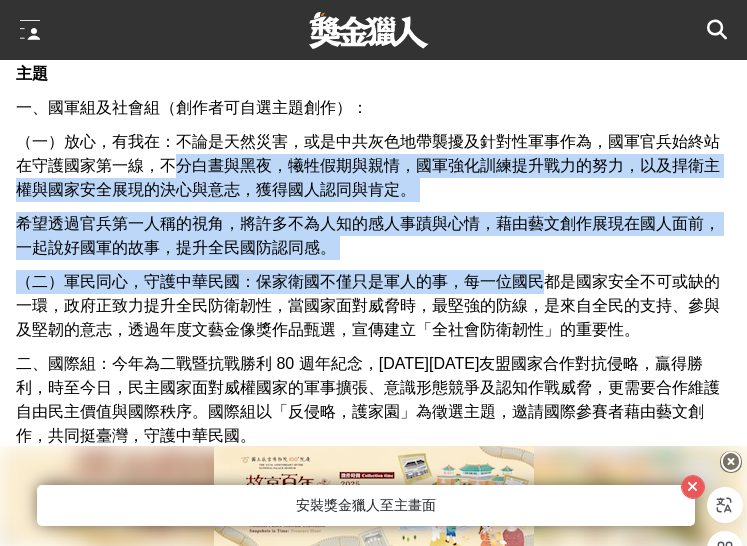 drag, startPoint x: 194, startPoint y: 174, endPoint x: 557, endPoint y: 294, distance: 382.32056 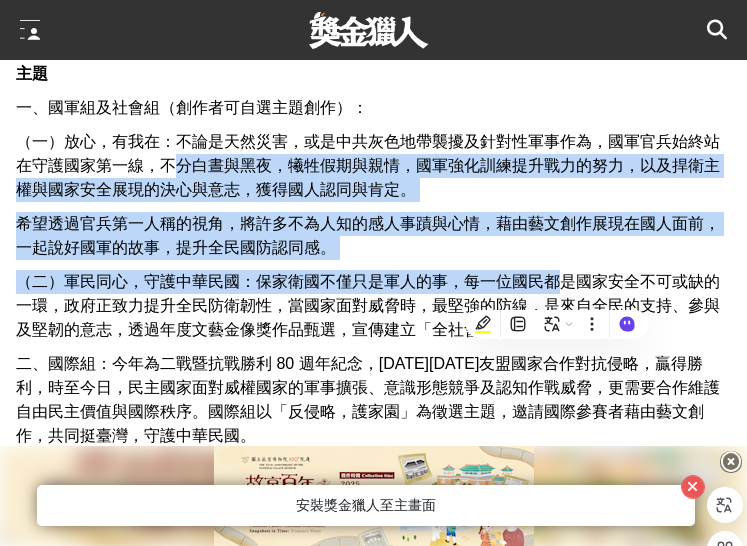 click on "（一）放心，有我在：不論是天然災害，或是中共灰色地帶襲擾及針對性軍事作為，國軍官兵始終站在守護國家第一線，不分白晝與黑夜，犧牲假期與親情，國軍強化訓練提升戰力的努力，以及捍衛主權與國家安全展現的決心與意志，獲得國人認同與肯定。" at bounding box center (368, 165) 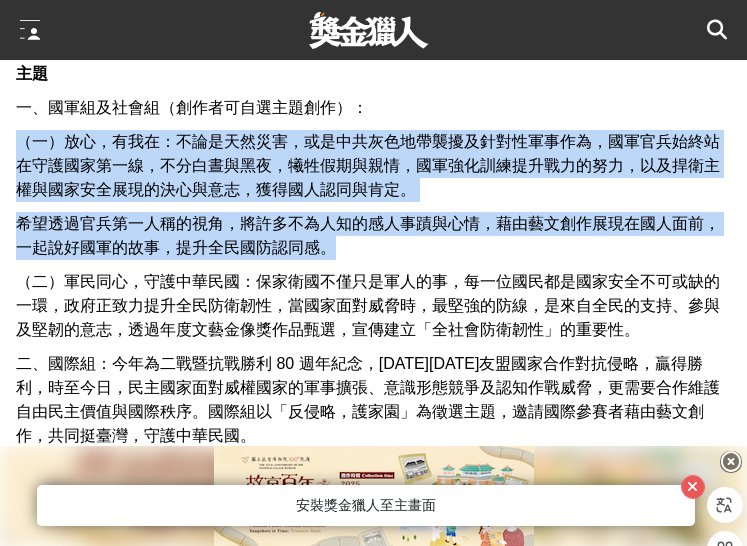 drag, startPoint x: 383, startPoint y: 250, endPoint x: 16, endPoint y: 145, distance: 381.72504 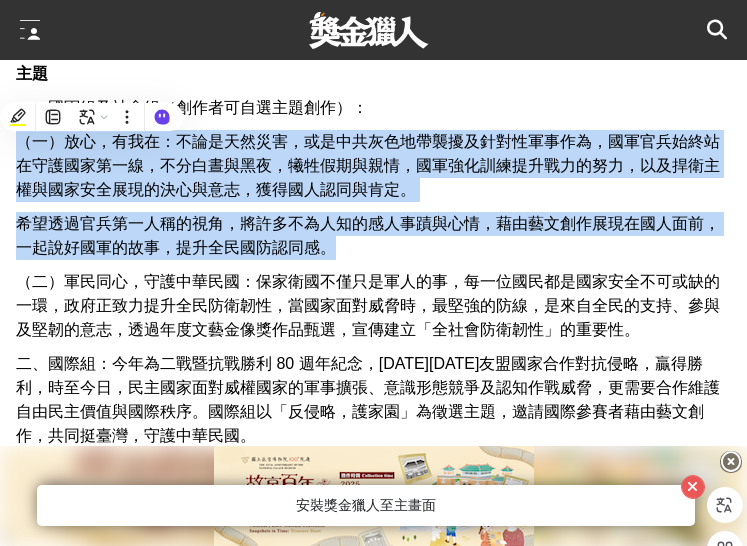 click on "（一）放心，有我在：不論是天然災害，或是中共灰色地帶襲擾及針對性軍事作為，國軍官兵始終站在守護國家第一線，不分白晝與黑夜，犧牲假期與親情，國軍強化訓練提升戰力的努力，以及捍衛主權與國家安全展現的決心與意志，獲得國人認同與肯定。" at bounding box center (373, 166) 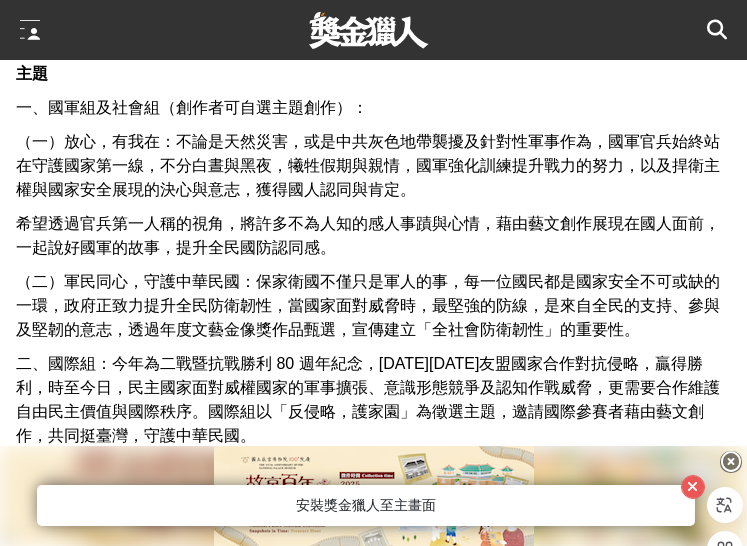scroll, scrollTop: 1000, scrollLeft: 0, axis: vertical 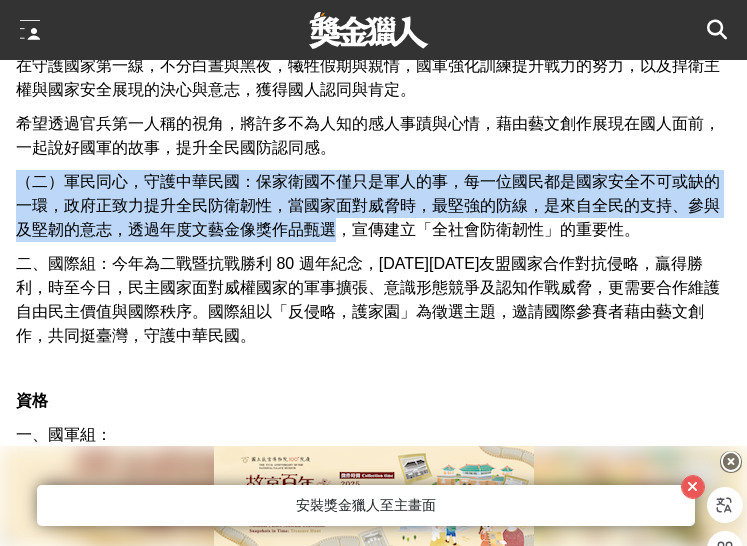 drag, startPoint x: 13, startPoint y: 194, endPoint x: 329, endPoint y: 226, distance: 317.61612 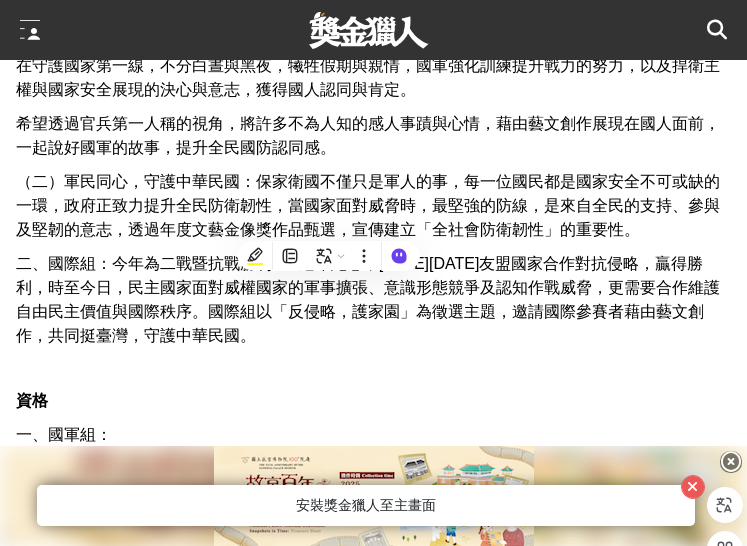 click on "二、國際組：今年為二戰暨抗戰勝利 80 週年紀念，[DATE][DATE]友盟國家合作對抗侵略，贏得勝利，時至今日，民主國家面對威權國家的軍事擴張、意識形態競爭及認知作戰威脅，更需要合作維護自由民主價值與國際秩序。國際組以「反侵略，護家園」為徵選主題，邀請國際參賽者藉由藝文創作，共同挺臺灣，守護中華民國。" at bounding box center (368, 299) 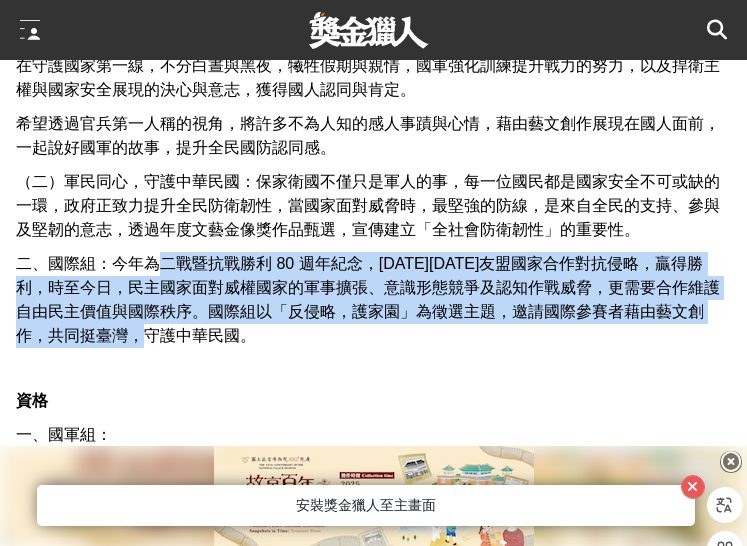 drag, startPoint x: 243, startPoint y: 342, endPoint x: 163, endPoint y: 267, distance: 109.65856 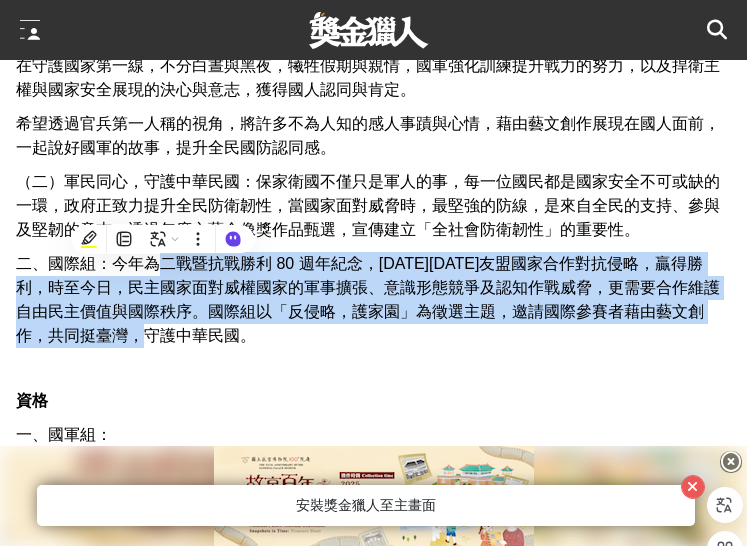 drag, startPoint x: 251, startPoint y: 341, endPoint x: 259, endPoint y: 302, distance: 39.812057 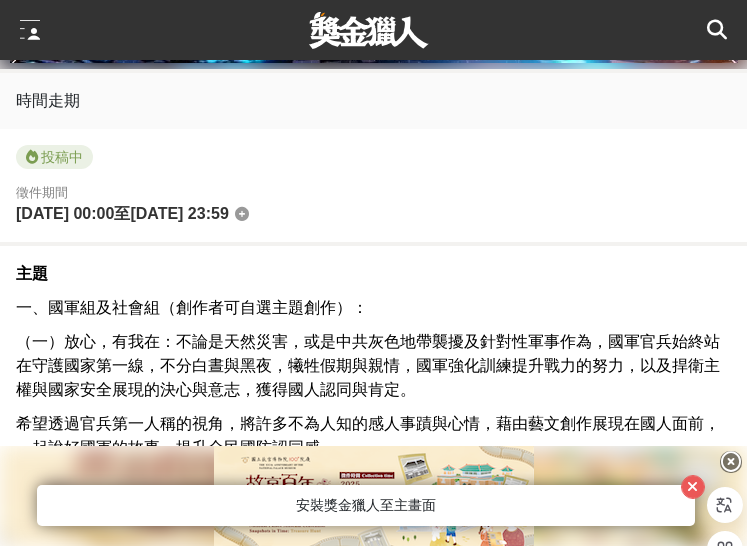 scroll, scrollTop: 800, scrollLeft: 0, axis: vertical 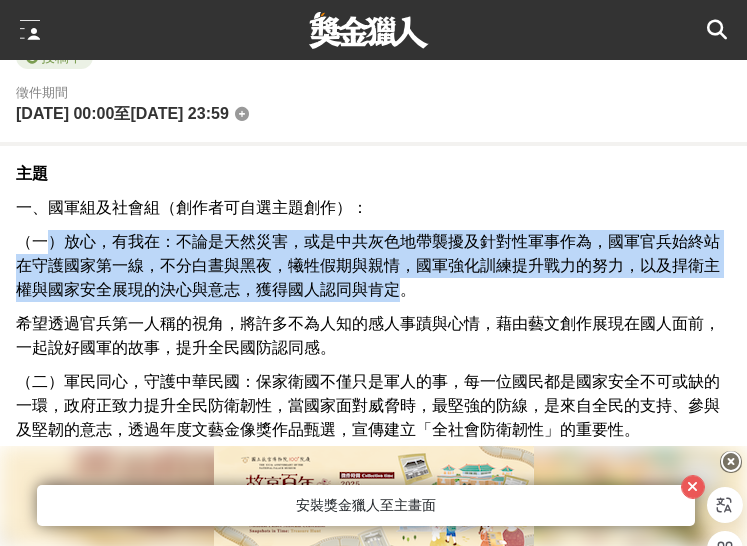 drag, startPoint x: 55, startPoint y: 244, endPoint x: 402, endPoint y: 291, distance: 350.16852 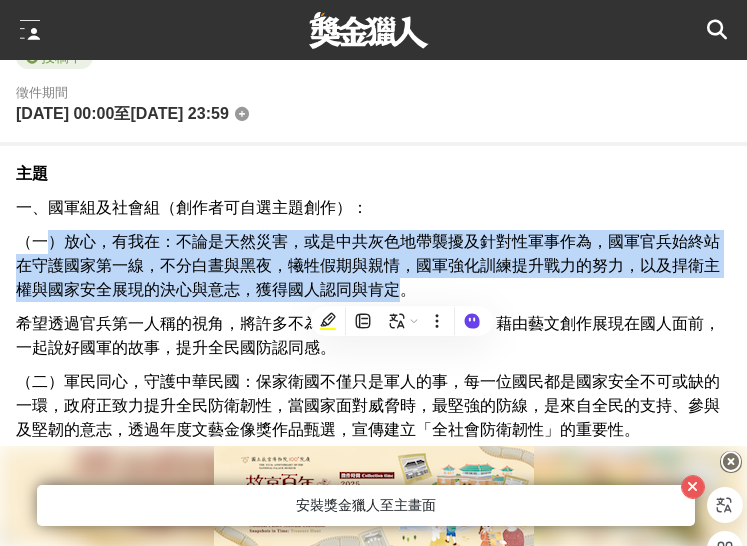 click on "（一）放心，有我在：不論是天然災害，或是中共灰色地帶襲擾及針對性軍事作為，國軍官兵始終站在守護國家第一線，不分白晝與黑夜，犧牲假期與親情，國軍強化訓練提升戰力的努力，以及捍衛主權與國家安全展現的決心與意志，獲得國人認同與肯定。" at bounding box center [368, 265] 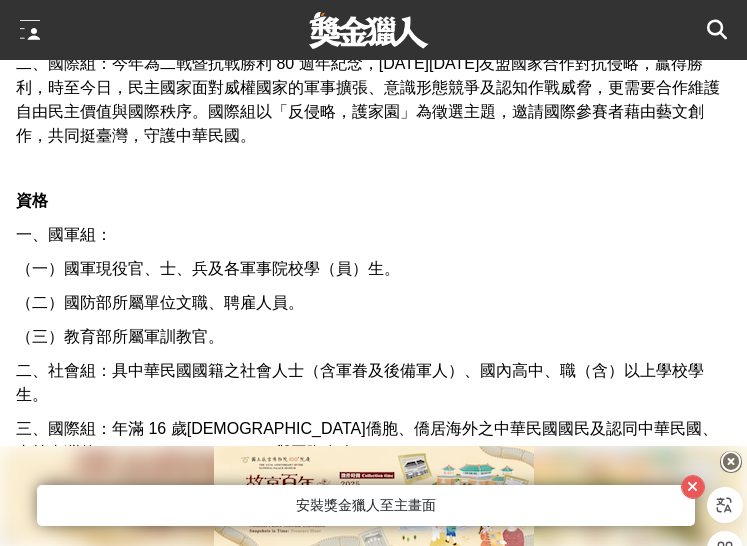 scroll, scrollTop: 800, scrollLeft: 0, axis: vertical 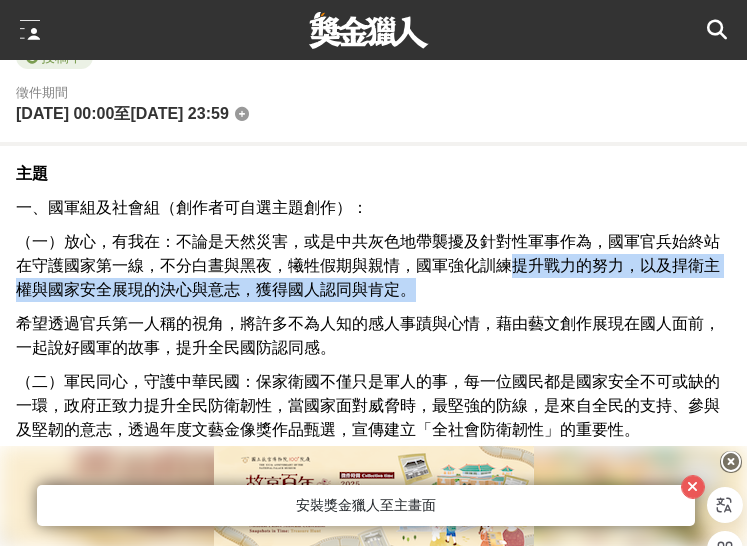 drag, startPoint x: 283, startPoint y: 294, endPoint x: 516, endPoint y: 274, distance: 233.8568 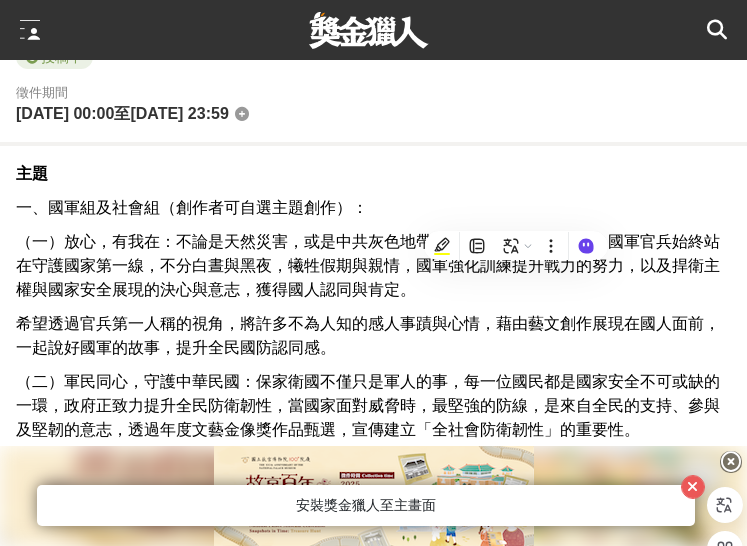click on "（一）放心，有我在：不論是天然災害，或是中共灰色地帶襲擾及針對性軍事作為，國軍官兵始終站在守護國家第一線，不分白晝與黑夜，犧牲假期與親情，國軍強化訓練提升戰力的努力，以及捍衛主權與國家安全展現的決心與意志，獲得國人認同與肯定。" at bounding box center [368, 265] 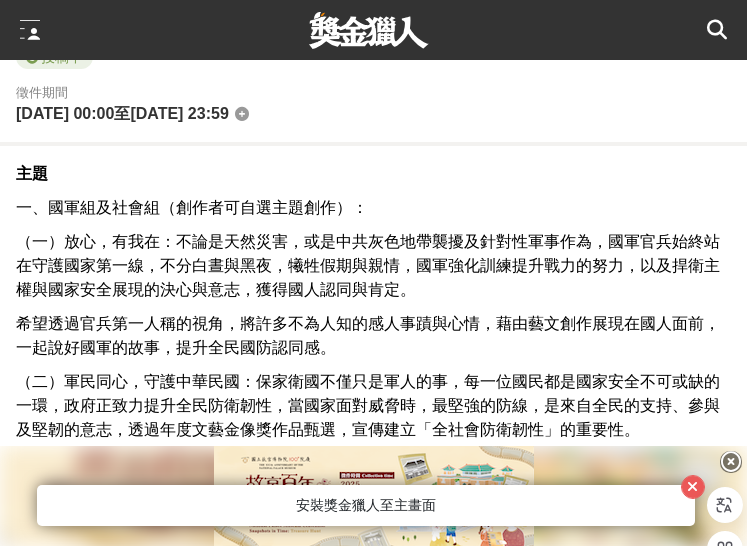 click on "（一）放心，有我在：不論是天然災害，或是中共灰色地帶襲擾及針對性軍事作為，國軍官兵始終站在守護國家第一線，不分白晝與黑夜，犧牲假期與親情，國軍強化訓練提升戰力的努力，以及捍衛主權與國家安全展現的決心與意志，獲得國人認同與肯定。" at bounding box center (368, 265) 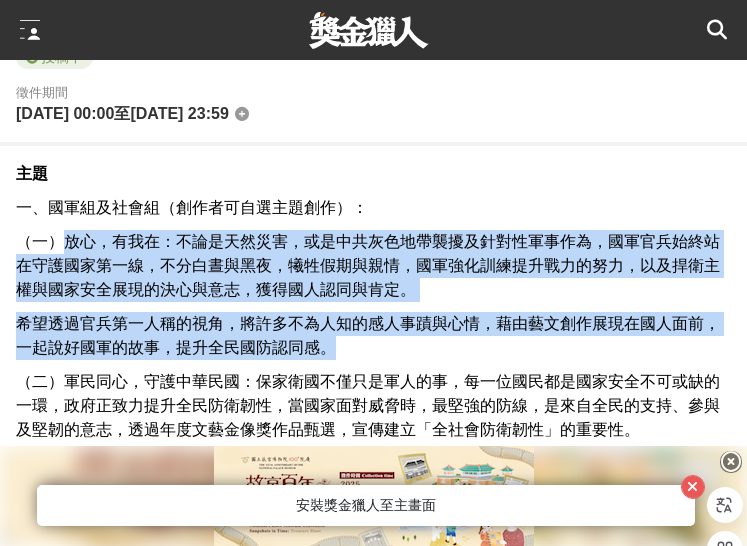 drag, startPoint x: 61, startPoint y: 246, endPoint x: 358, endPoint y: 358, distance: 317.41614 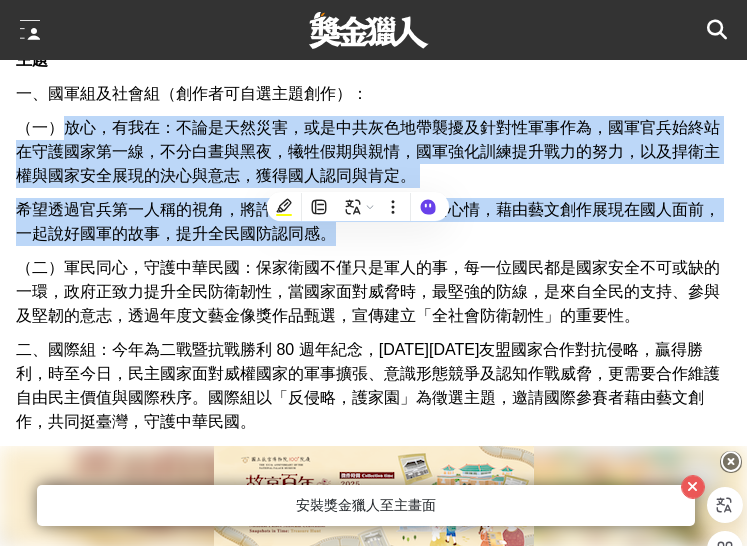 scroll, scrollTop: 1000, scrollLeft: 0, axis: vertical 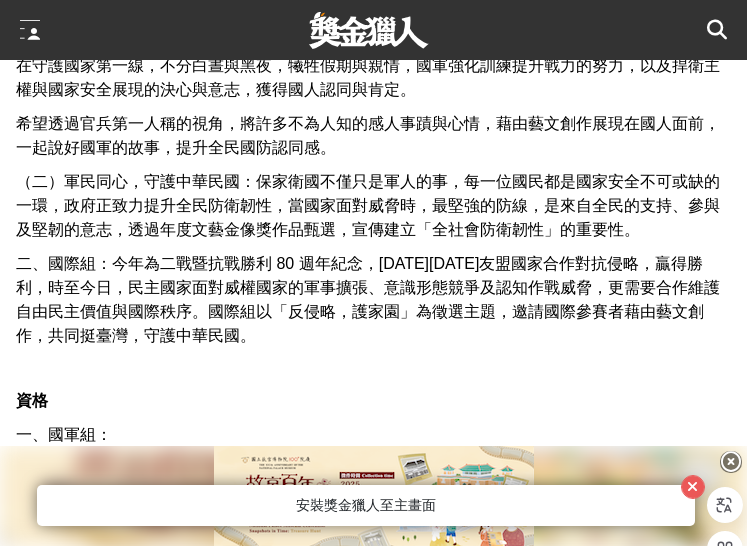 click on "二、國際組：今年為二戰暨抗戰勝利 80 週年紀念，[DATE][DATE]友盟國家合作對抗侵略，贏得勝利，時至今日，民主國家面對威權國家的軍事擴張、意識形態競爭及認知作戰威脅，更需要合作維護自由民主價值與國際秩序。國際組以「反侵略，護家園」為徵選主題，邀請國際參賽者藉由藝文創作，共同挺臺灣，守護中華民國。" at bounding box center [368, 299] 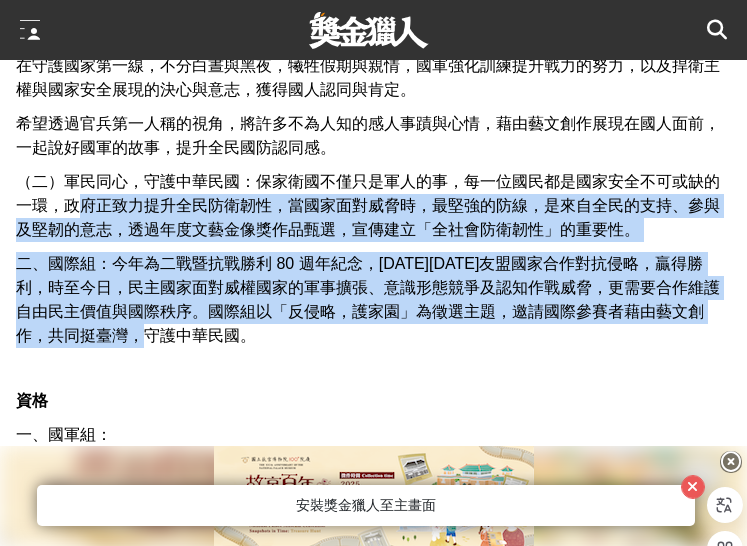 drag, startPoint x: 87, startPoint y: 220, endPoint x: 197, endPoint y: 333, distance: 157.69908 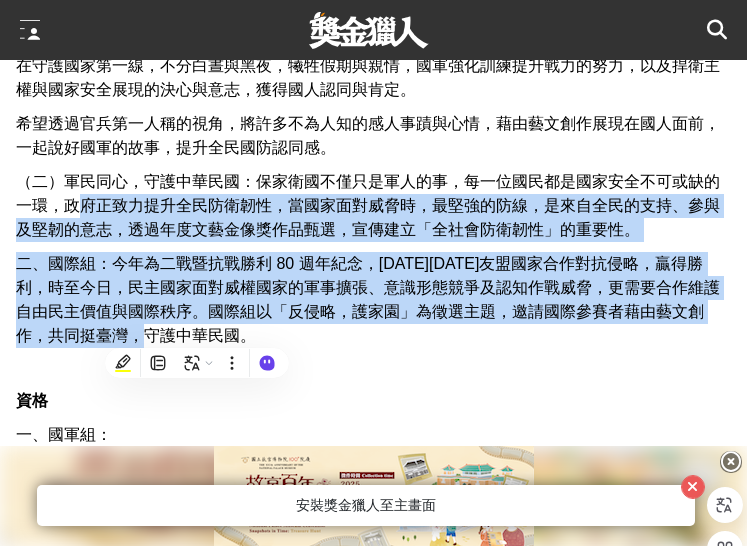 click on "主題 一、國軍組及社會組（創作者可自選主題創作）： （一）放心，有我在：不論是天然災害，或是中共灰色地帶襲擾及針對性軍事作為，國軍官兵始終站在守護國家第一線，不分白晝與黑夜，犧牲假期與親情，國軍強化訓練提升戰力的努力，以及捍衛主權與國家安全展現的決心與意志，獲得國人認同與肯定。 希望透過官兵第一人稱的視角，將許多不為人知的感人事蹟與心情，藉由藝文創作展現在國人面前，一起說好國軍的故事，提升全民國防認同感。 （二）軍民同心，守護中華民國：保家衛國不僅只是軍人的事，每一位國民都是國家安全不可或缺的一環，政府正致力提升全民防衛韌性，當國家面對威脅時，最堅強的防線，是來自全民的支持、參與及堅韌的意志，透過年度文藝金像獎作品甄選，宣傳建立「全社會防衛韌性」的重要性。   資格 一、國軍組：" at bounding box center (373, 1364) 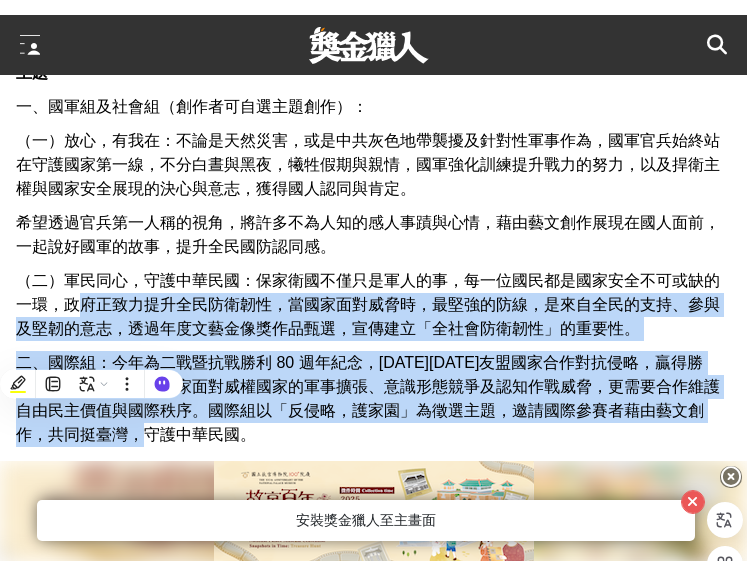 scroll, scrollTop: 800, scrollLeft: 0, axis: vertical 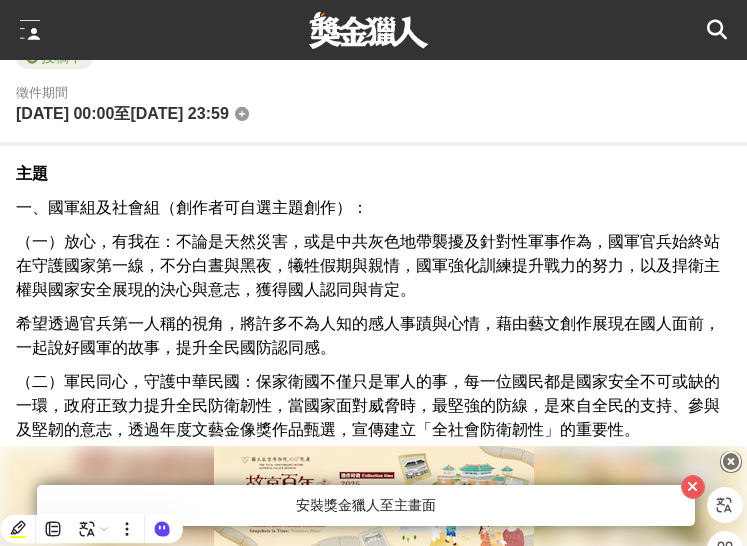 click on "（一）放心，有我在：不論是天然災害，或是中共灰色地帶襲擾及針對性軍事作為，國軍官兵始終站在守護國家第一線，不分白晝與黑夜，犧牲假期與親情，國軍強化訓練提升戰力的努力，以及捍衛主權與國家安全展現的決心與意志，獲得國人認同與肯定。" at bounding box center [368, 265] 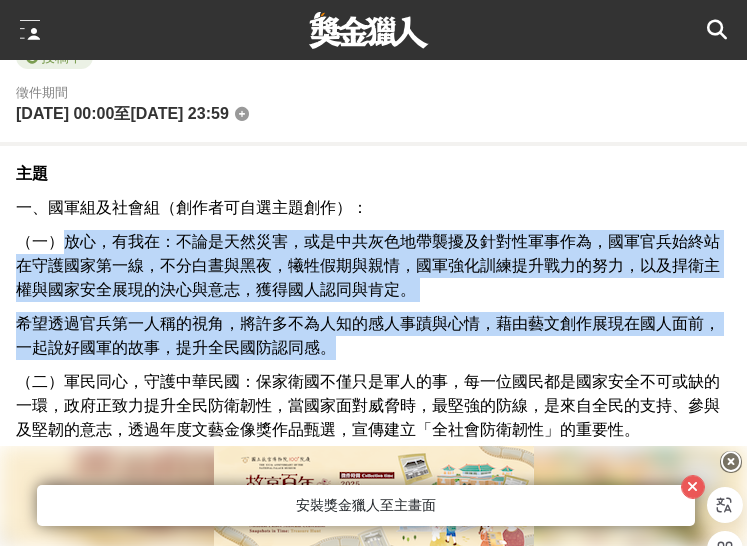drag, startPoint x: 285, startPoint y: 339, endPoint x: 65, endPoint y: 254, distance: 235.84953 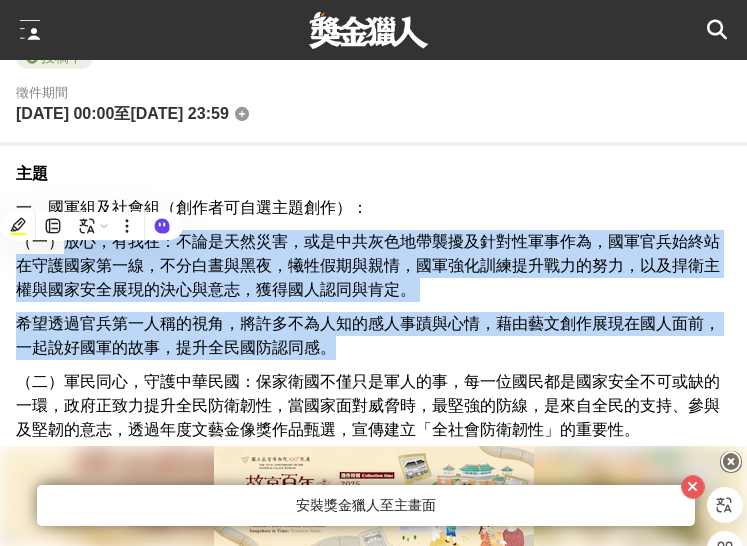 copy on "放心，有我在：不論是天然災害，或是中共灰色地帶襲擾及針對性軍事作為，國軍官兵始終站在守護國家第一線，不分白晝與黑夜，犧牲假期與親情，國軍強化訓練提升戰力的努力，以及捍衛主權與國家安全展現的決心與意志，獲得國人認同與肯定。 希望透過官兵第一人稱的視角，將許多不為人知的感人事蹟與心情，藉由藝文創作展現在國人面前，一起說好國軍的故事，提升全民國防認同感。" 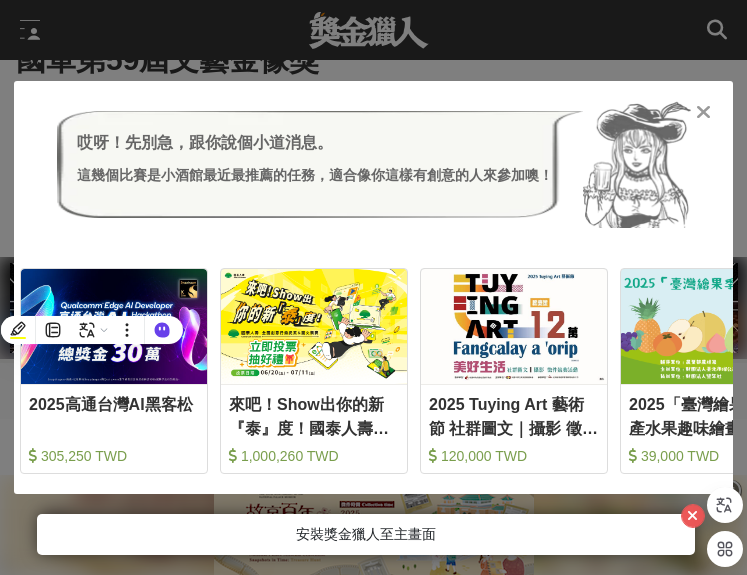 scroll, scrollTop: 400, scrollLeft: 0, axis: vertical 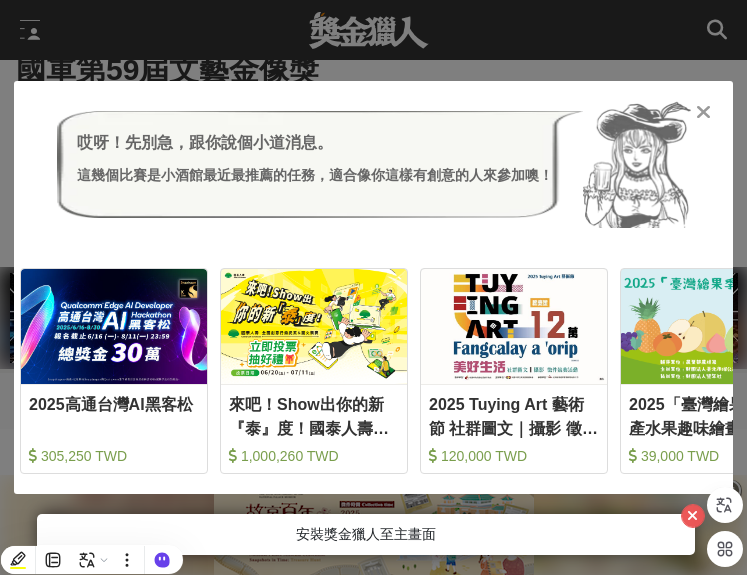 click at bounding box center [703, 112] 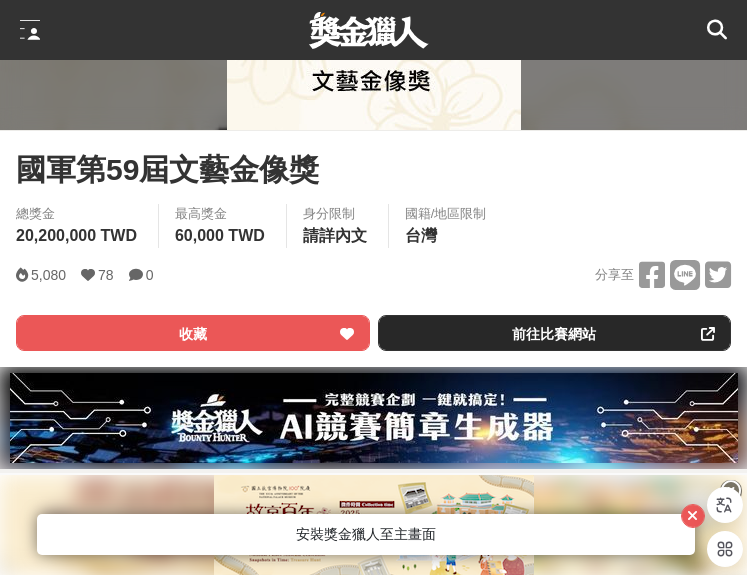 scroll, scrollTop: 800, scrollLeft: 0, axis: vertical 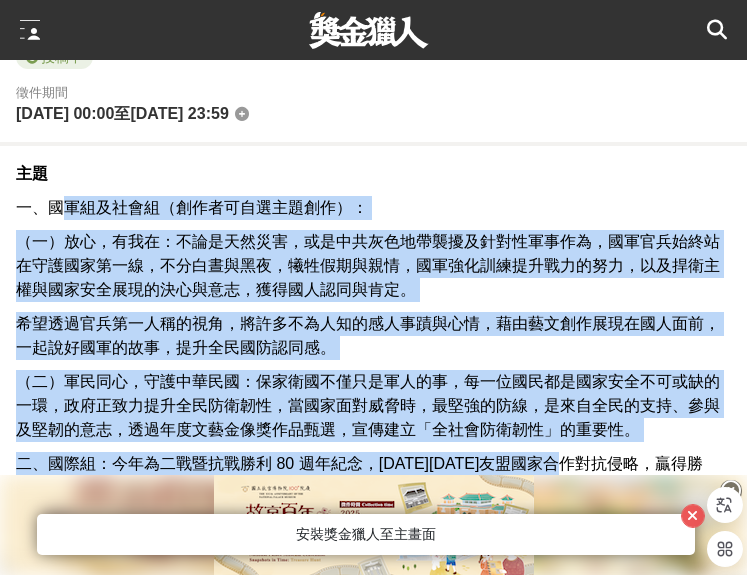 drag, startPoint x: 62, startPoint y: 218, endPoint x: 623, endPoint y: 465, distance: 612.9682 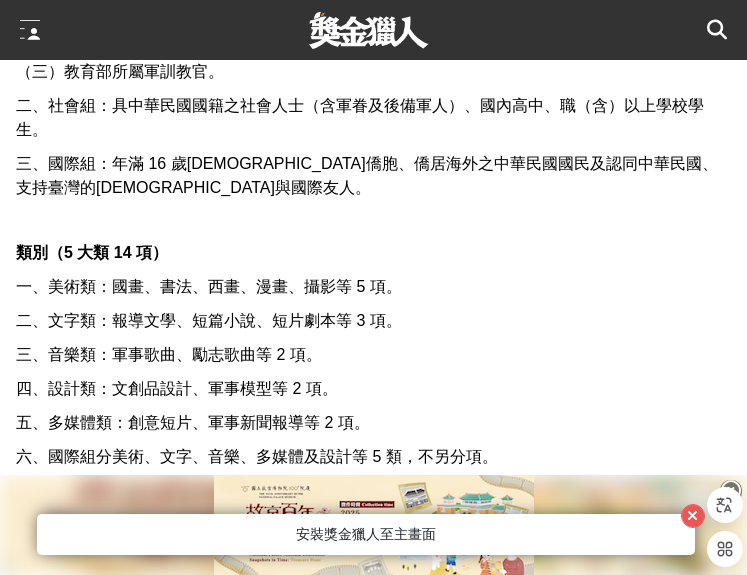 scroll, scrollTop: 1500, scrollLeft: 0, axis: vertical 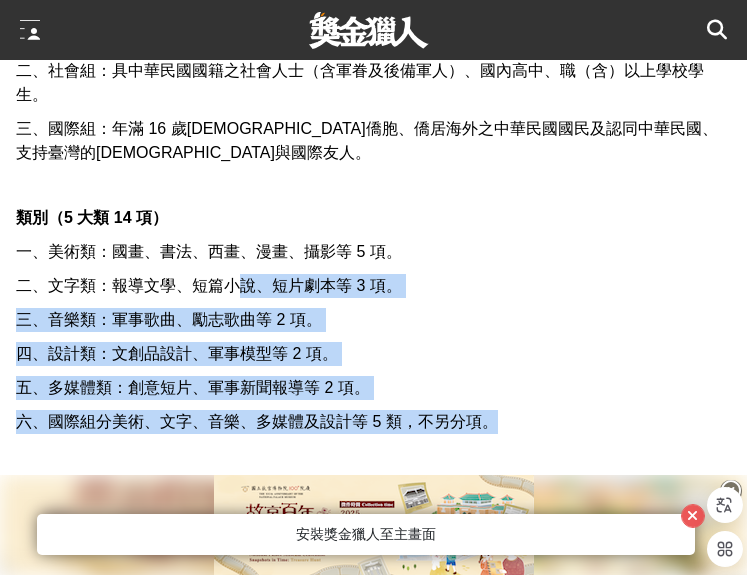 drag, startPoint x: 263, startPoint y: 294, endPoint x: 548, endPoint y: 403, distance: 305.13275 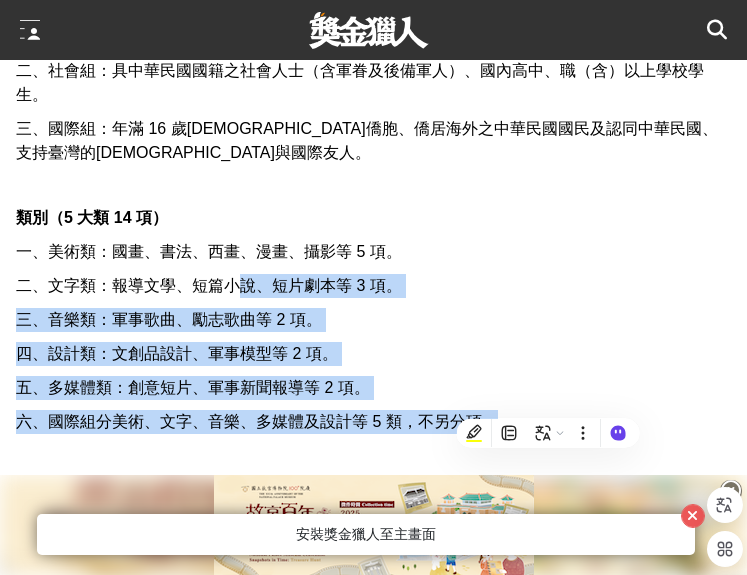 click on "三、音樂類：軍事歌曲、勵志歌曲等 2 項。" at bounding box center (169, 319) 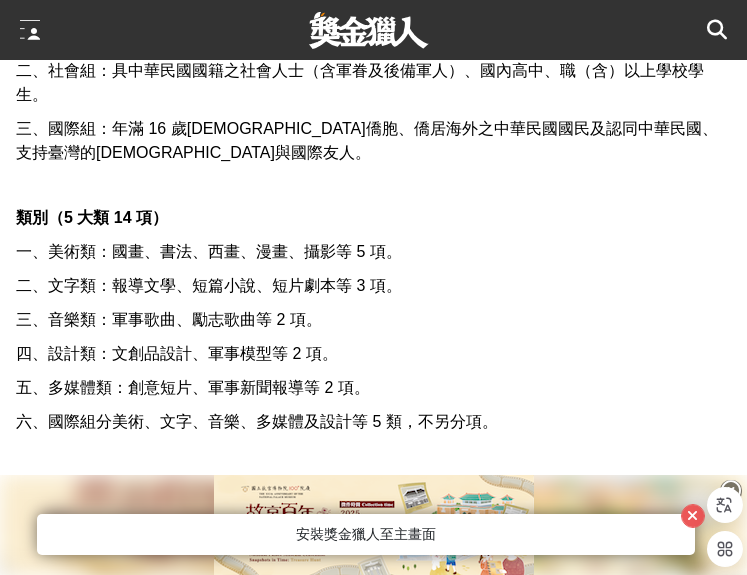 drag, startPoint x: 354, startPoint y: 310, endPoint x: 427, endPoint y: 282, distance: 78.18568 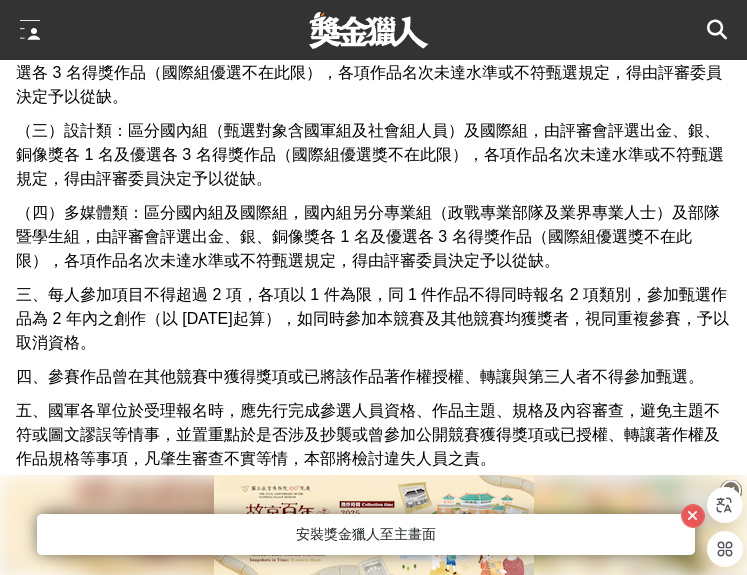 scroll, scrollTop: 2800, scrollLeft: 0, axis: vertical 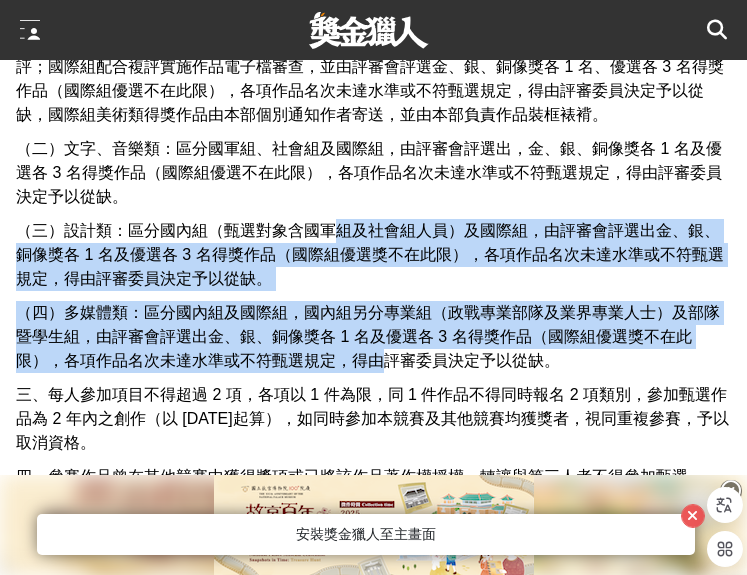 drag, startPoint x: 330, startPoint y: 237, endPoint x: 334, endPoint y: 374, distance: 137.05838 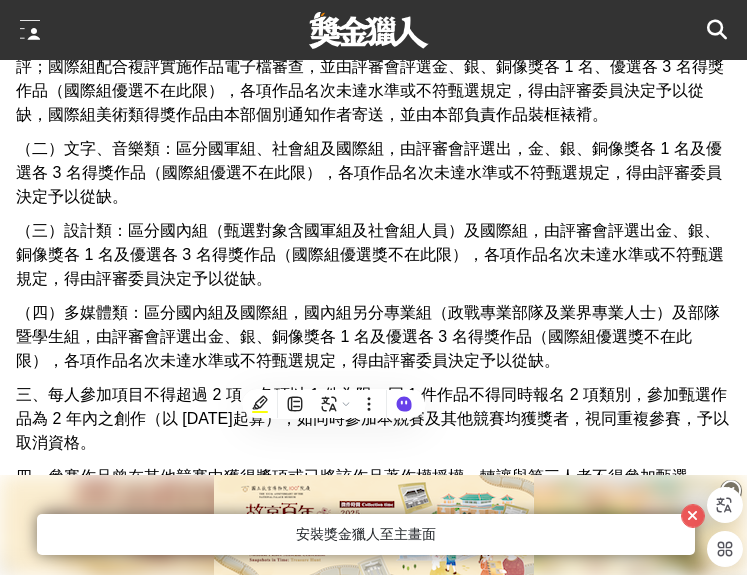 click on "主題 一、國軍組及社會組（創作者可自選主題創作）： （一）放心，有我在：不論是天然災害，或是中共灰色地帶襲擾及針對性軍事作為，國軍官兵始終站在守護國家第一線，不分白晝與黑夜，犧牲假期與親情，國軍強化訓練提升戰力的努力，以及捍衛主權與國家安全展現的決心與意志，獲得國人認同與肯定。 希望透過官兵第一人稱的視角，將許多不為人知的感人事蹟與心情，藉由藝文創作展現在國人面前，一起說好國軍的故事，提升全民國防認同感。 （二）軍民同心，守護中華民國：保家衛國不僅只是軍人的事，每一位國民都是國家安全不可或缺的一環，政府正致力提升全民防衛韌性，當國家面對威脅時，最堅強的防線，是來自全民的支持、參與及堅韌的意志，透過年度文藝金像獎作品甄選，宣傳建立「全社會防衛韌性」的重要性。   資格 一、國軍組：" at bounding box center (373, -441) 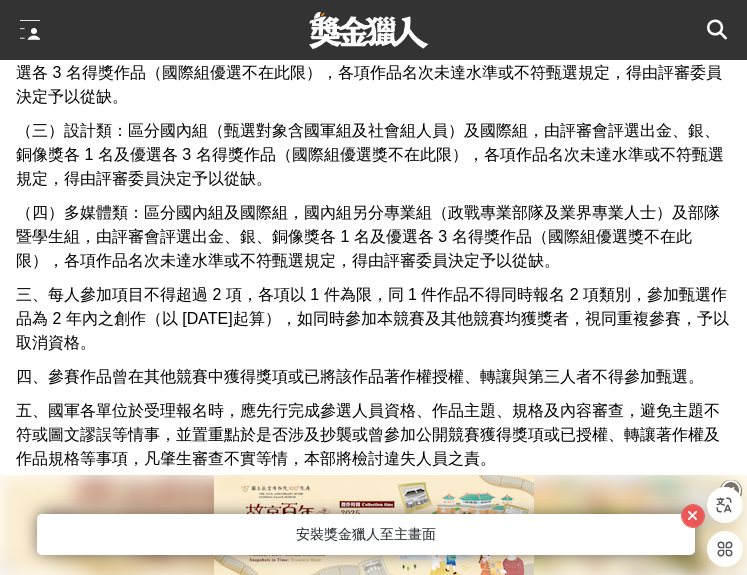 scroll, scrollTop: 2800, scrollLeft: 0, axis: vertical 